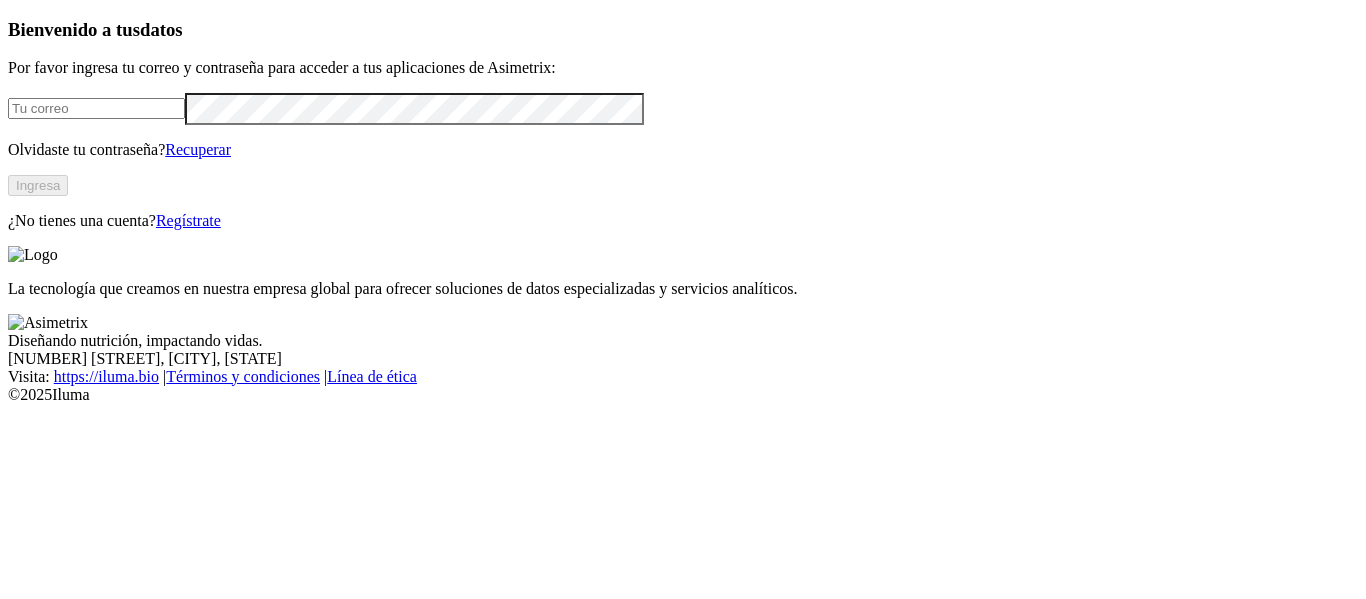 scroll, scrollTop: 0, scrollLeft: 0, axis: both 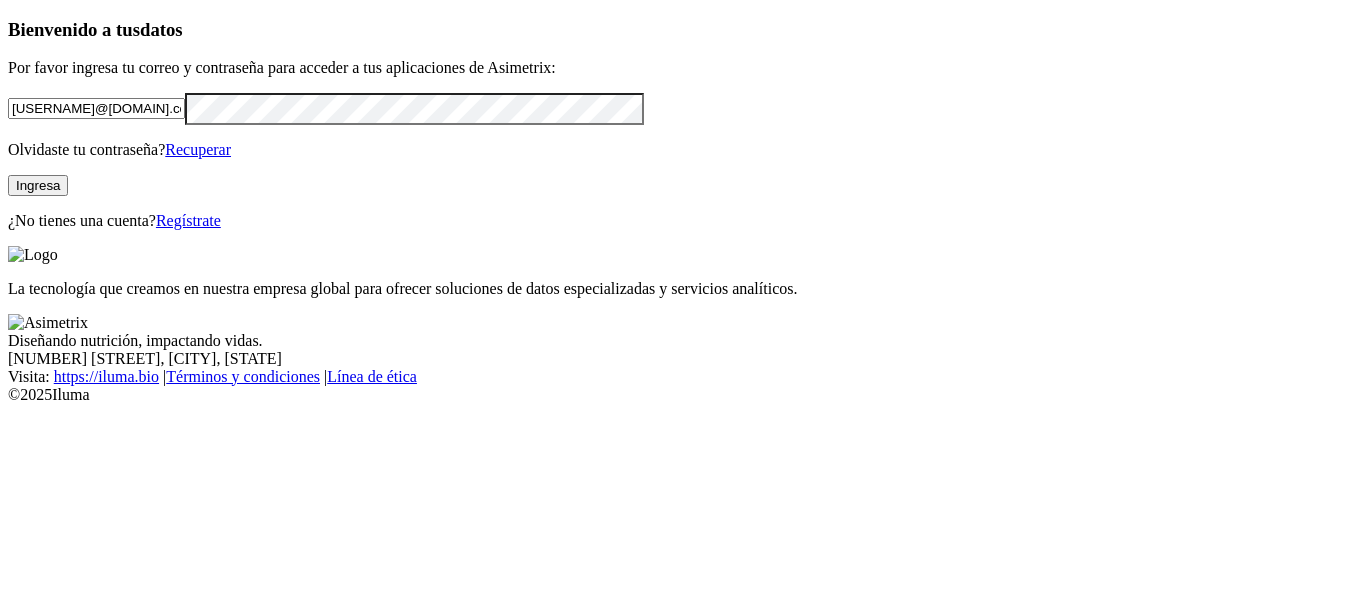 click on "Ingresa" at bounding box center (38, 185) 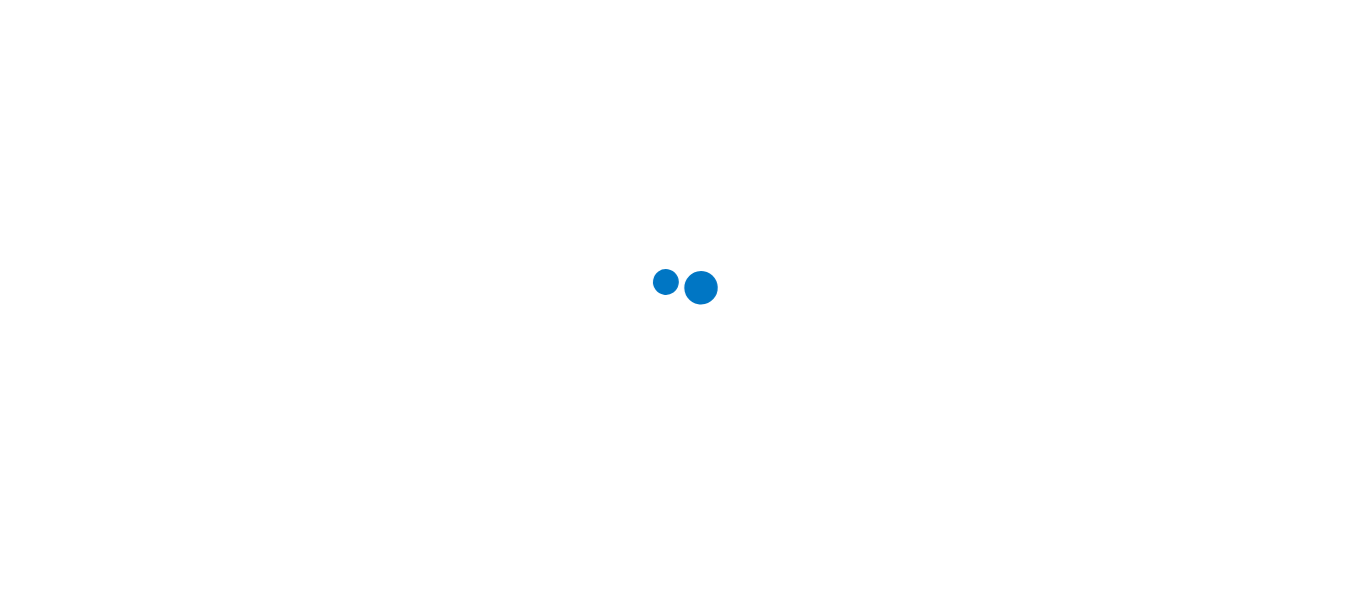 scroll, scrollTop: 0, scrollLeft: 0, axis: both 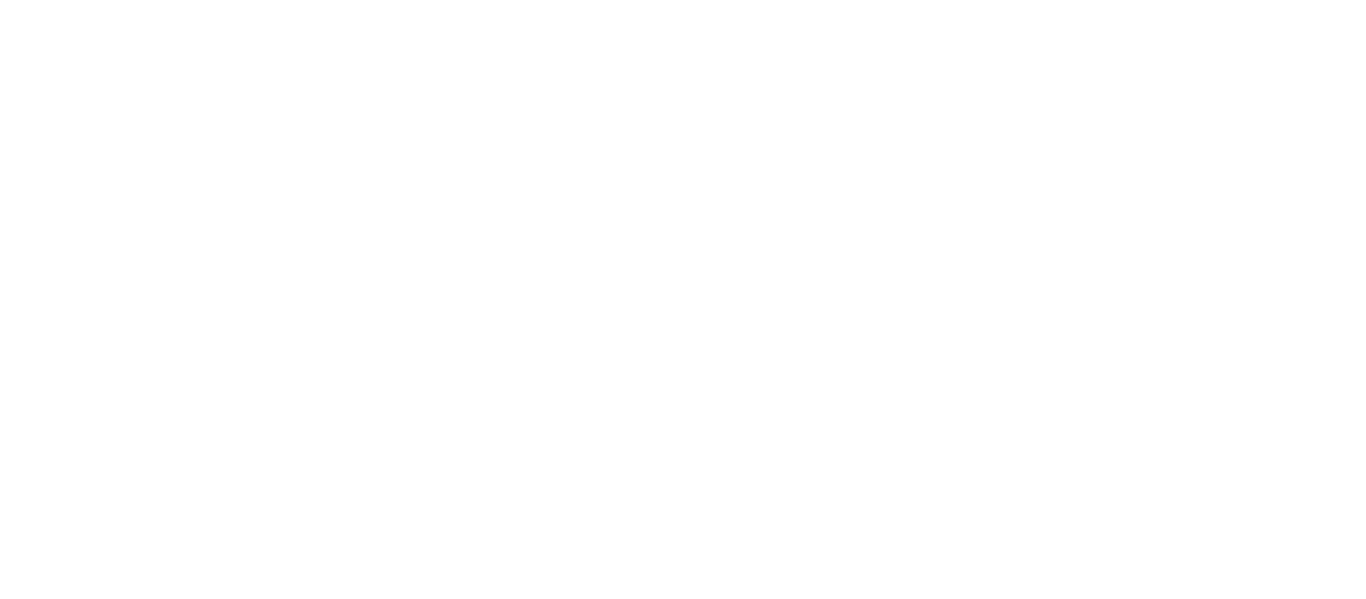 click 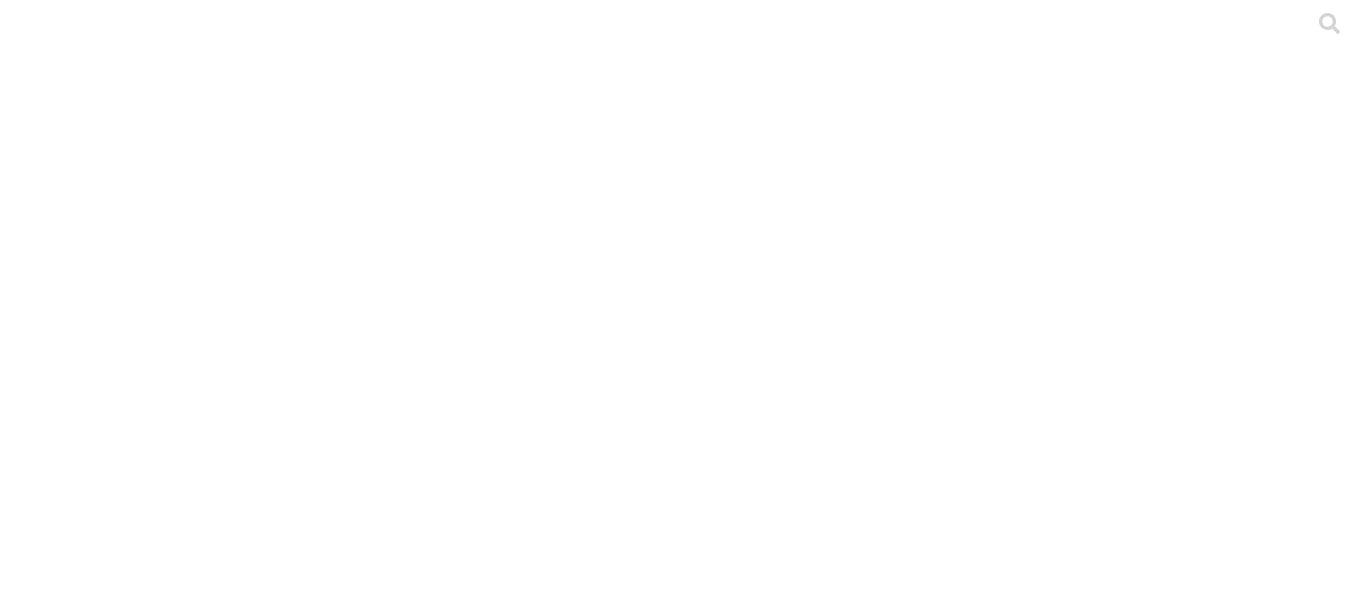 click on ".cls-1 {
fill: #d6d6d6;
}
ETL" at bounding box center [683, 2983] 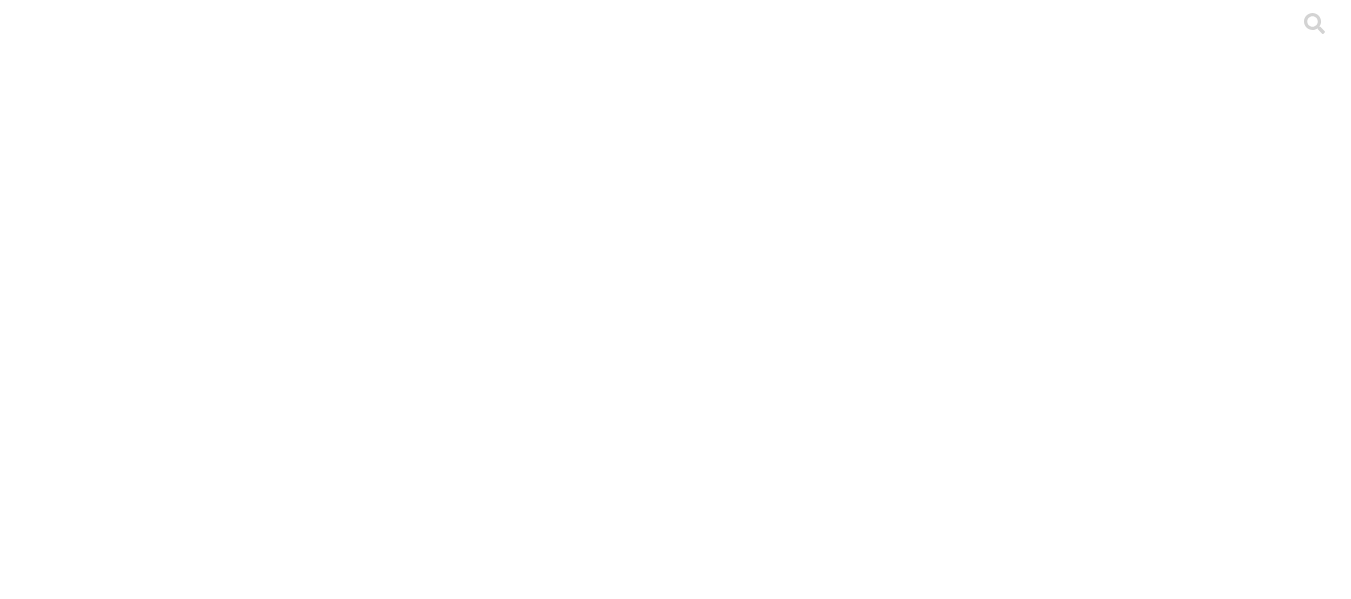 click on "Cargar Principal ETL SANTANDER LEVANTE Y PRODUCCION SEMANAL Archivo Fecha de carga Etiqueta Estado de carga En el momento no tienes permiso para descargar archivos Haz click en él y conoce cómo obtenerlo en nuestra base de conocimiento [FIRST] [LAST] - VILLA ANA - AGO 2024.xlsx [DATE] [TIME] [FIRST] [LAST] - VILLA ANA - AGO 2024 En el momento no tienes permiso para descargar archivos Haz click en él y conoce cómo obtenerlo en nuestra base de conocimiento DISTRIBUIDORA LA GRANJA - BOCHALEMA - GALPON A.xlsx [DATE] [TIME] DISTRIBUIDORA LA GRANJA - BOCHALEMA - GALPON A En el momento no tienes permiso para descargar archivos Haz click en él y conoce cómo obtenerlo en nuestra base de conocimiento AVICOLA SAN PABLITO - SAN PABLITO - RIO NEGRO - No 1 - JULIO.xlsx [DATE] [TIME] AVICOLA SAN PABLITO - SAN PABLITO - RIO NEGRO - No 1 - JULIO Carga exitosa Haz click para ver detalles Carga con advertencias Haz click para ver detalles Carga fallida Haz click para ver detalles 0 2" at bounding box center (675, 3706) 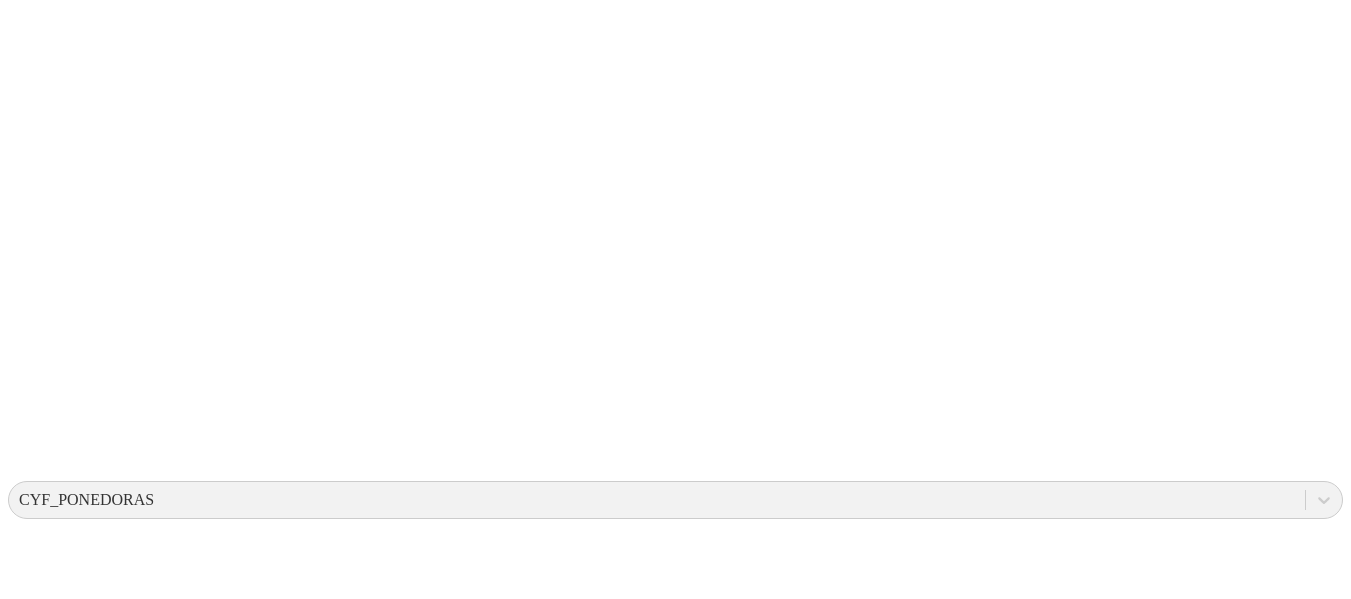 scroll, scrollTop: 400, scrollLeft: 0, axis: vertical 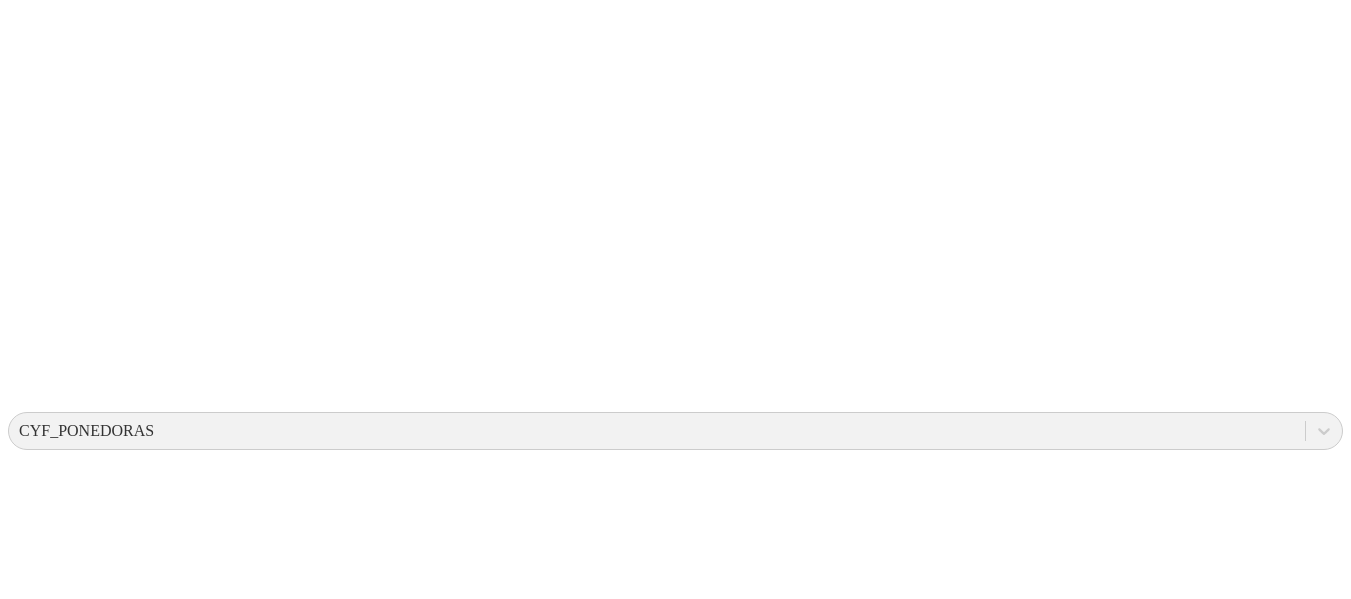 click on "Cargar Principal ETL SANTANDER LEVANTE Y PRODUCCION SEMANAL Archivo Fecha de carga Etiqueta Estado de carga En el momento no tienes permiso para descargar archivos Haz click en él y conoce cómo obtenerlo en nuestra base de conocimiento [FIRST] [LAST] - VILLA ANA - AGO 2024.xlsx [DATE] [TIME] [FIRST] [LAST] - VILLA ANA - AGO 2024 En el momento no tienes permiso para descargar archivos Haz click en él y conoce cómo obtenerlo en nuestra base de conocimiento DISTRIBUIDORA LA GRANJA - BOCHALEMA - GALPON A.xlsx [DATE] [TIME] DISTRIBUIDORA LA GRANJA - BOCHALEMA - GALPON A En el momento no tienes permiso para descargar archivos Haz click en él y conoce cómo obtenerlo en nuestra base de conocimiento AVICOLA SAN PABLITO - SAN PABLITO - RIO NEGRO - No 1 - JULIO.xlsx [DATE] [TIME] AVICOLA SAN PABLITO - SAN PABLITO - RIO NEGRO - No 1 - JULIO Carga exitosa Haz click para ver detalles Carga con advertencias Haz click para ver detalles Carga fallida Haz click para ver detalles 0 2" at bounding box center (675, 3306) 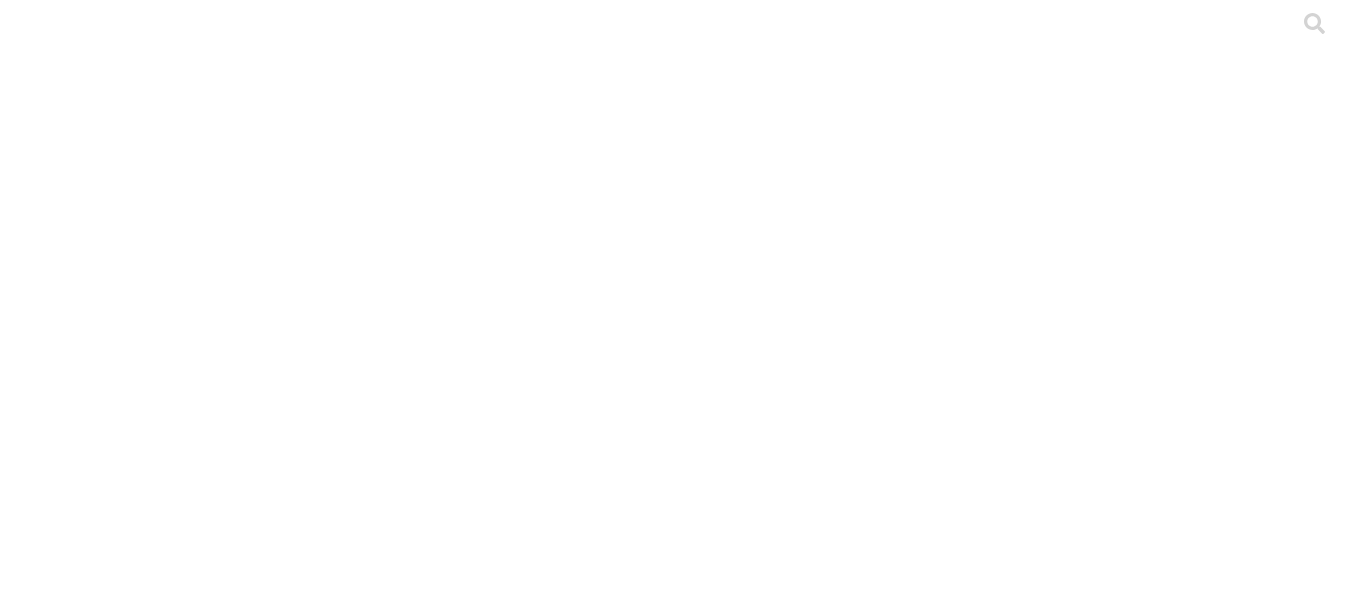 click on "Cargar Principal ETL SANTANDER LEVANTE Y PRODUCCION SEMANAL Archivo Fecha de carga Etiqueta Estado de carga En el momento no tienes permiso para descargar archivos Haz click en él y conoce cómo obtenerlo en nuestra base de conocimiento [FIRST] [LAST] - VILLA ANA - AGO 2024.xlsx [DATE] [TIME] [FIRST] [LAST] - VILLA ANA - AGO 2024 En el momento no tienes permiso para descargar archivos Haz click en él y conoce cómo obtenerlo en nuestra base de conocimiento DISTRIBUIDORA LA GRANJA - BOCHALEMA - GALPON A.xlsx [DATE] [TIME] DISTRIBUIDORA LA GRANJA - BOCHALEMA - GALPON A En el momento no tienes permiso para descargar archivos Haz click en él y conoce cómo obtenerlo en nuestra base de conocimiento AVICOLA SAN PABLITO - SAN PABLITO - RIO NEGRO - No 1 - JULIO.xlsx [DATE] [TIME] AVICOLA SAN PABLITO - SAN PABLITO - RIO NEGRO - No 1 - JULIO Carga exitosa Haz click para ver detalles Carga con advertencias Haz click para ver detalles Carga fallida Haz click para ver detalles 0 2" at bounding box center [675, 3706] 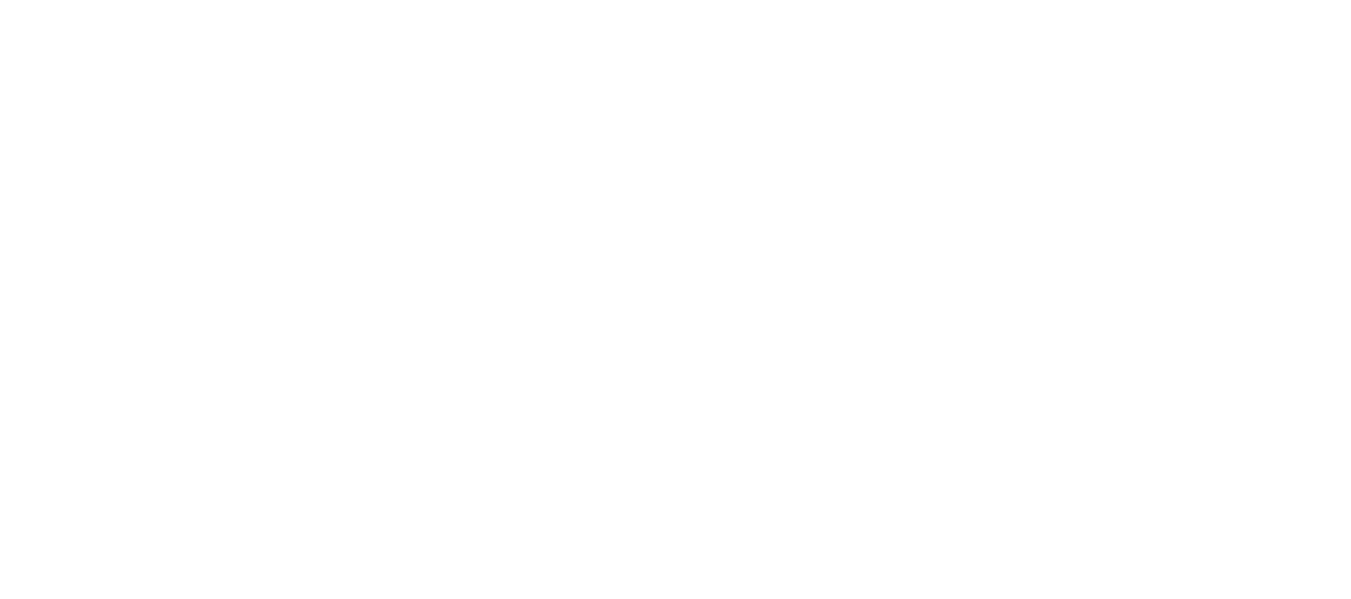 scroll, scrollTop: 0, scrollLeft: 0, axis: both 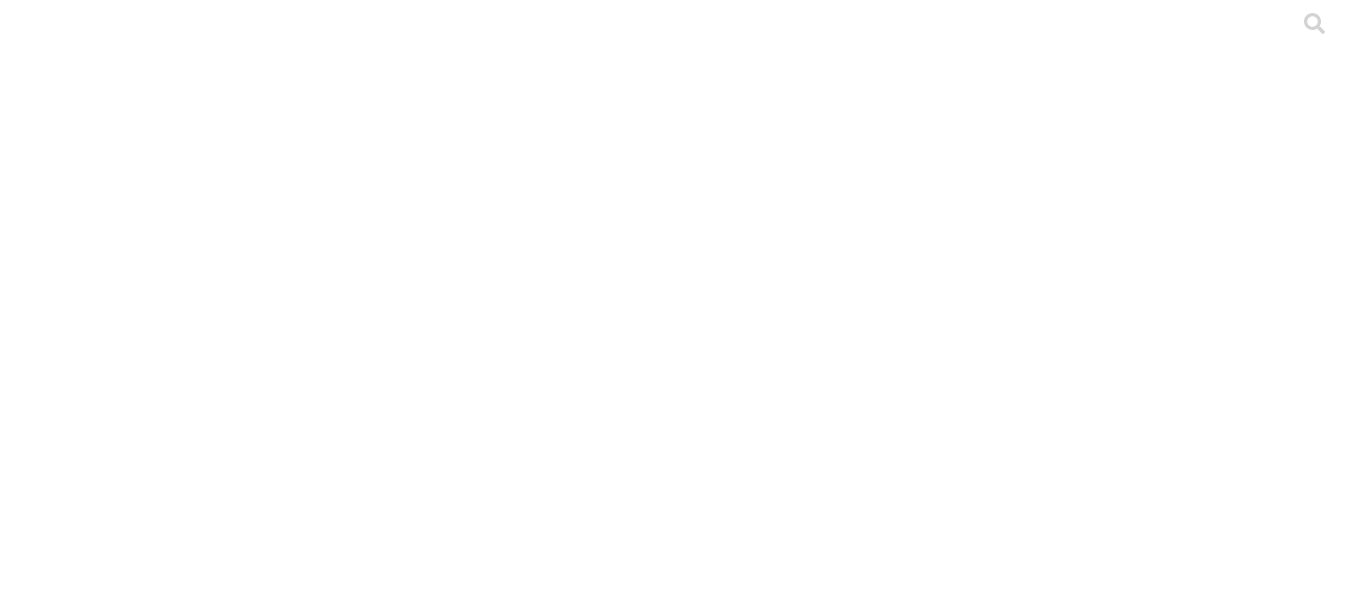 click 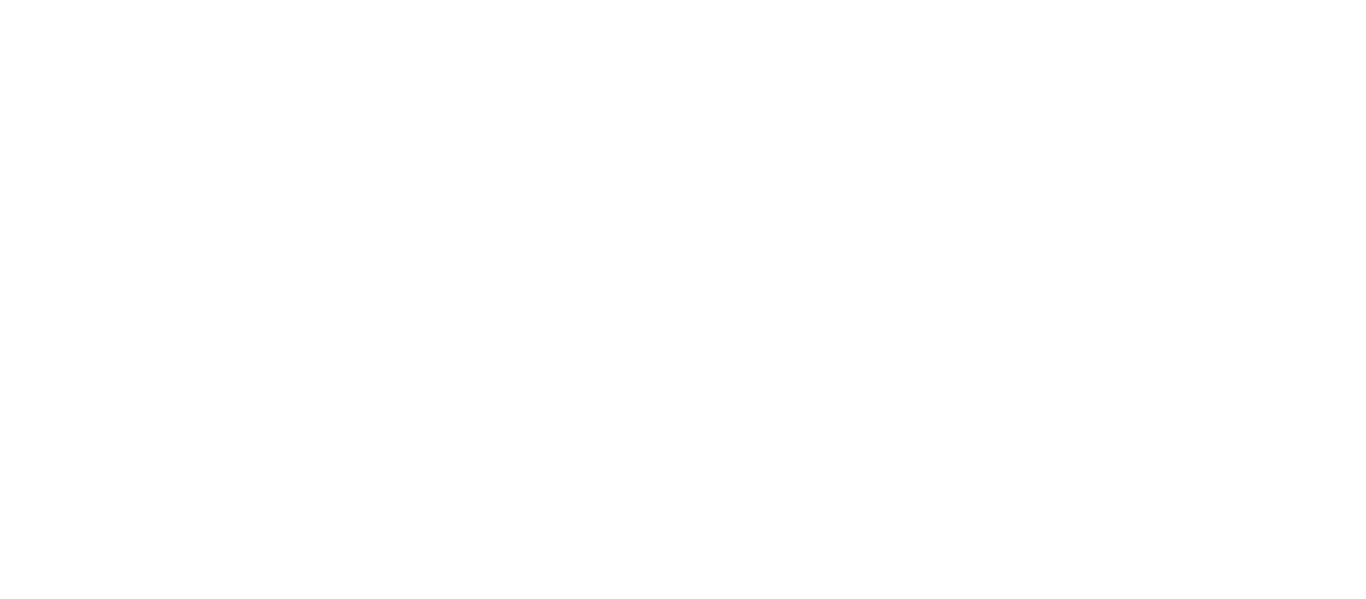 click 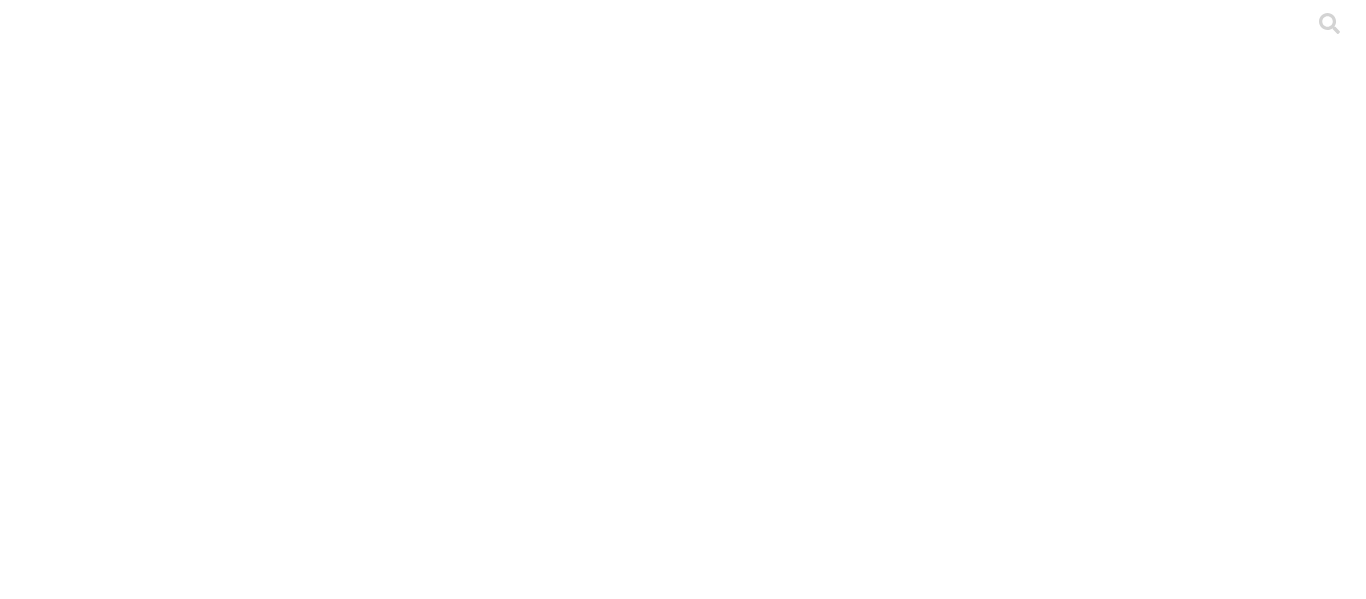 click on ".cls-1 {
fill: #d6d6d6;
}
ETL" at bounding box center [683, 2983] 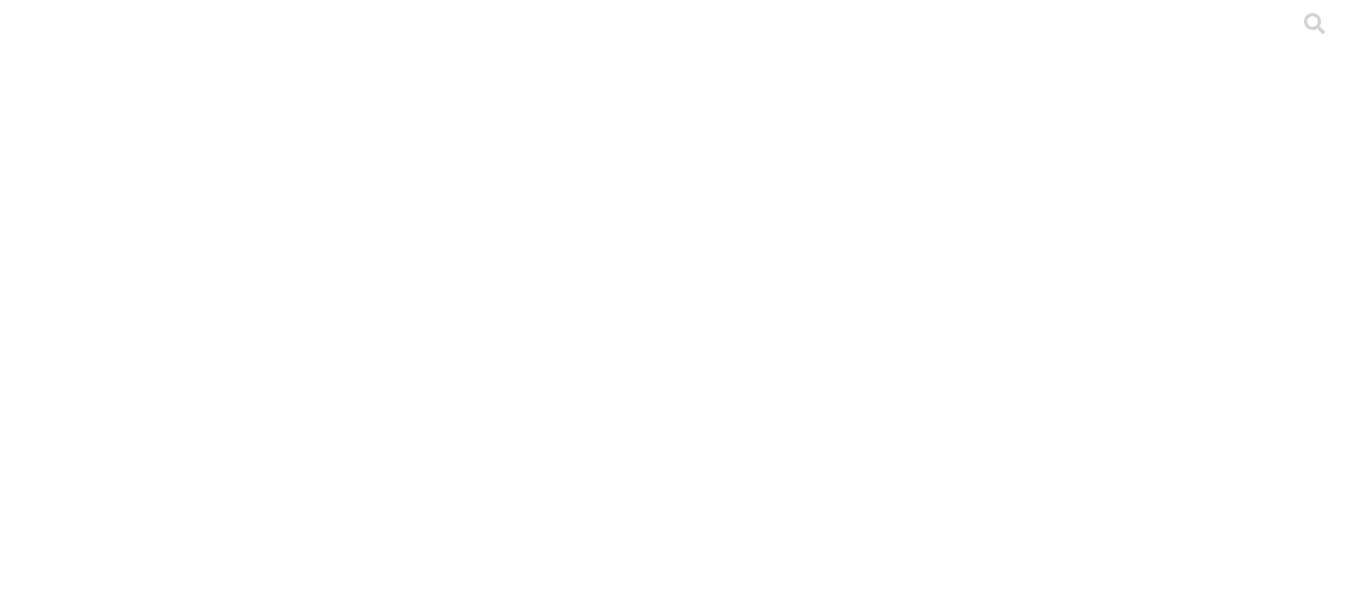click on "Cargar Principal ETL SANTANDER Archivo Fecha de carga Etiqueta Estado de carga En el momento no tienes permiso para descargar archivos Haz click en él y conoce cómo obtenerlo en nuestra base de conocimiento Macro CORRALES MASCRIOLLO CON 6 LOTES 2022-2023.xlsx [DATE] [TIME] En el momento no tienes permiso para descargar archivos Haz click en él y conoce cómo obtenerlo en nuestra base de conocimiento Macro LA GOLONDRINA 1 MASCRIOLLO CON LOTES 2024-2025.xlsx [DATE] [TIME] La Golondrina En el momento no tienes permiso para descargar archivos Haz click en él y conoce cómo obtenerlo en nuestra base de conocimiento Macro ESTRELLA MASCRIOLLO CON 7 LOTES 2022-2023.xlsx [DATE] [TIME] Estrella En el momento no tienes permiso para descargar archivos Haz click en él y conoce cómo obtenerlo en nuestra base de conocimiento Macro CORRALES MASCRIOLLO CON 6 LOTES 2022-2023.xlsx [DATE] [TIME] Corrales En el momento no tienes permiso para descargar archivos [DATE] [TIME] Guayabal Pilares" at bounding box center [675, 3346] 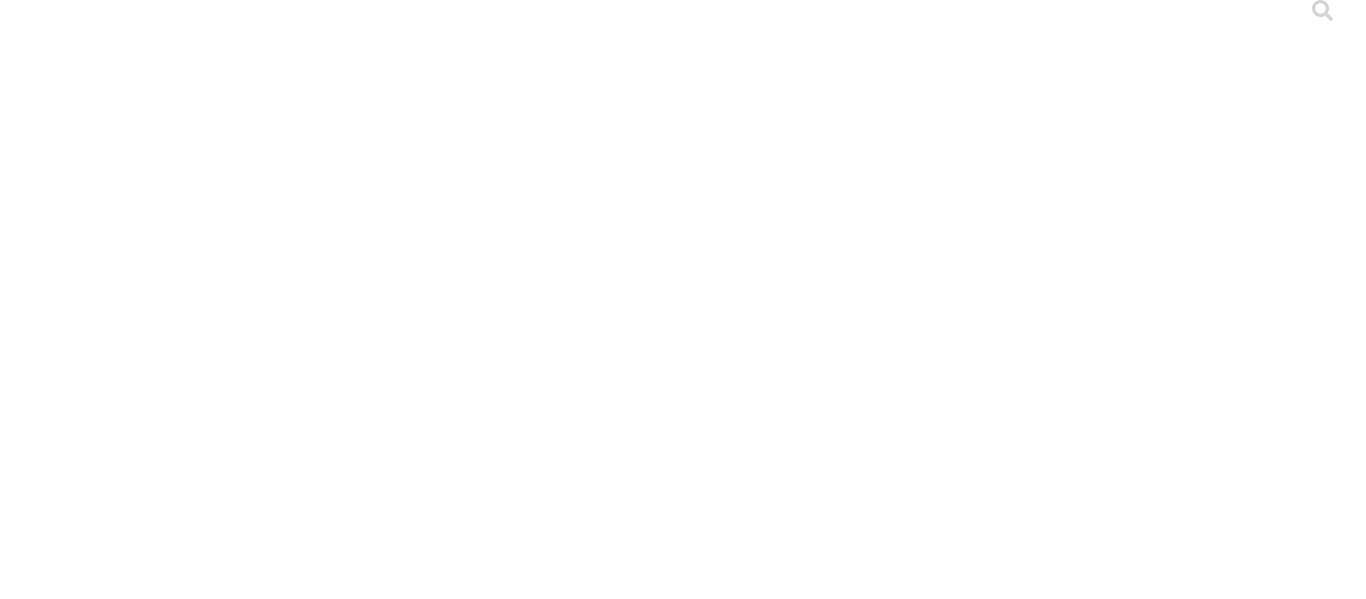 scroll, scrollTop: 0, scrollLeft: 0, axis: both 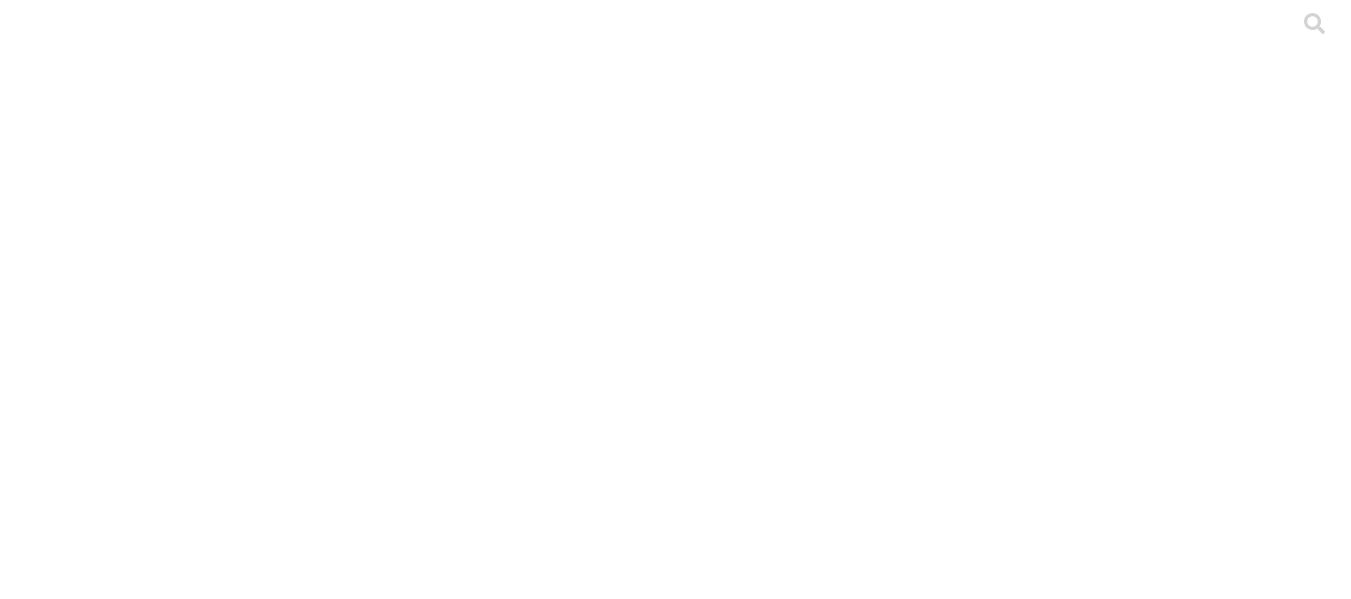 click 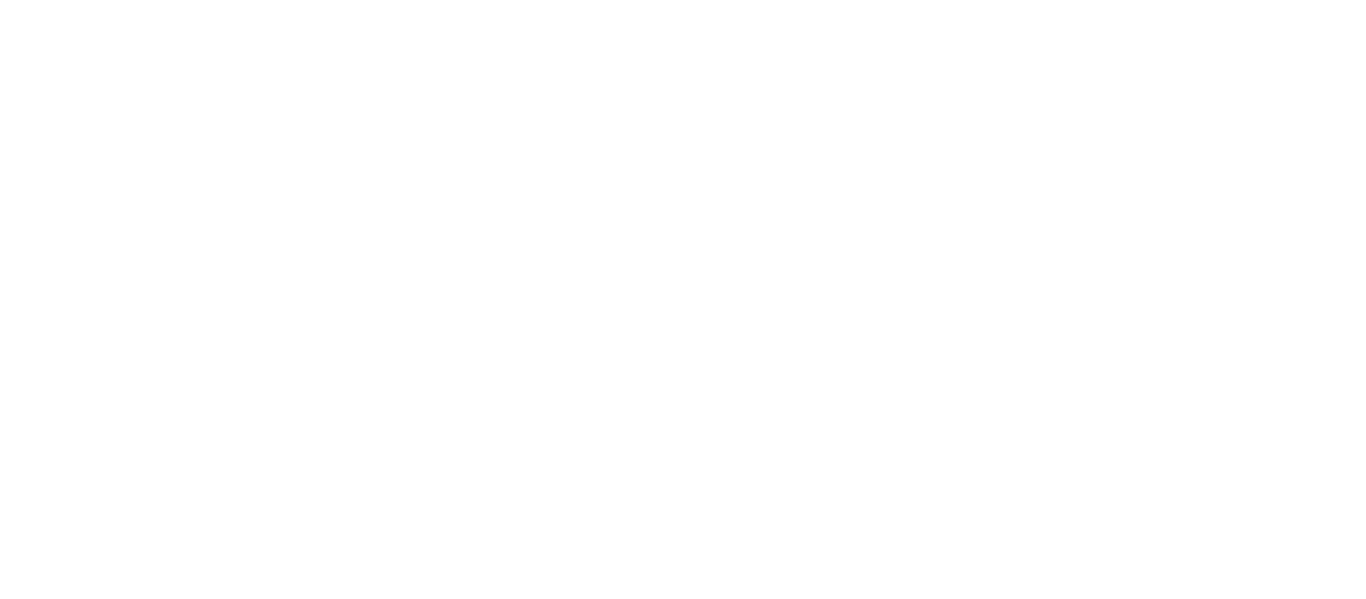 click on ".f833c649-ebfd-4bf3-83aa-e64b698d0dc5 {
fill: none;
stroke-linecap: round;
stroke-linejoin: round;
stroke-width: 3 !important;
}" 